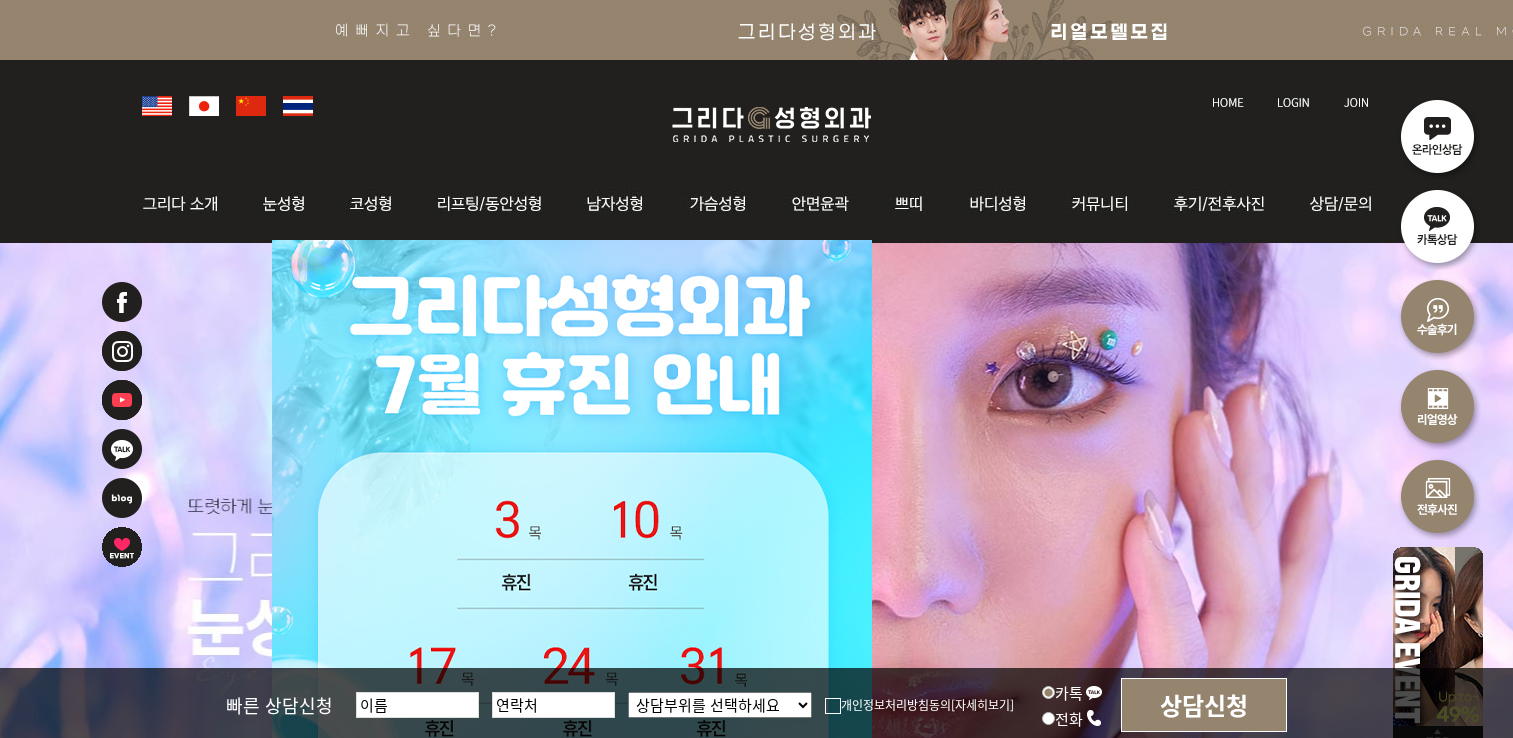 scroll, scrollTop: 0, scrollLeft: 0, axis: both 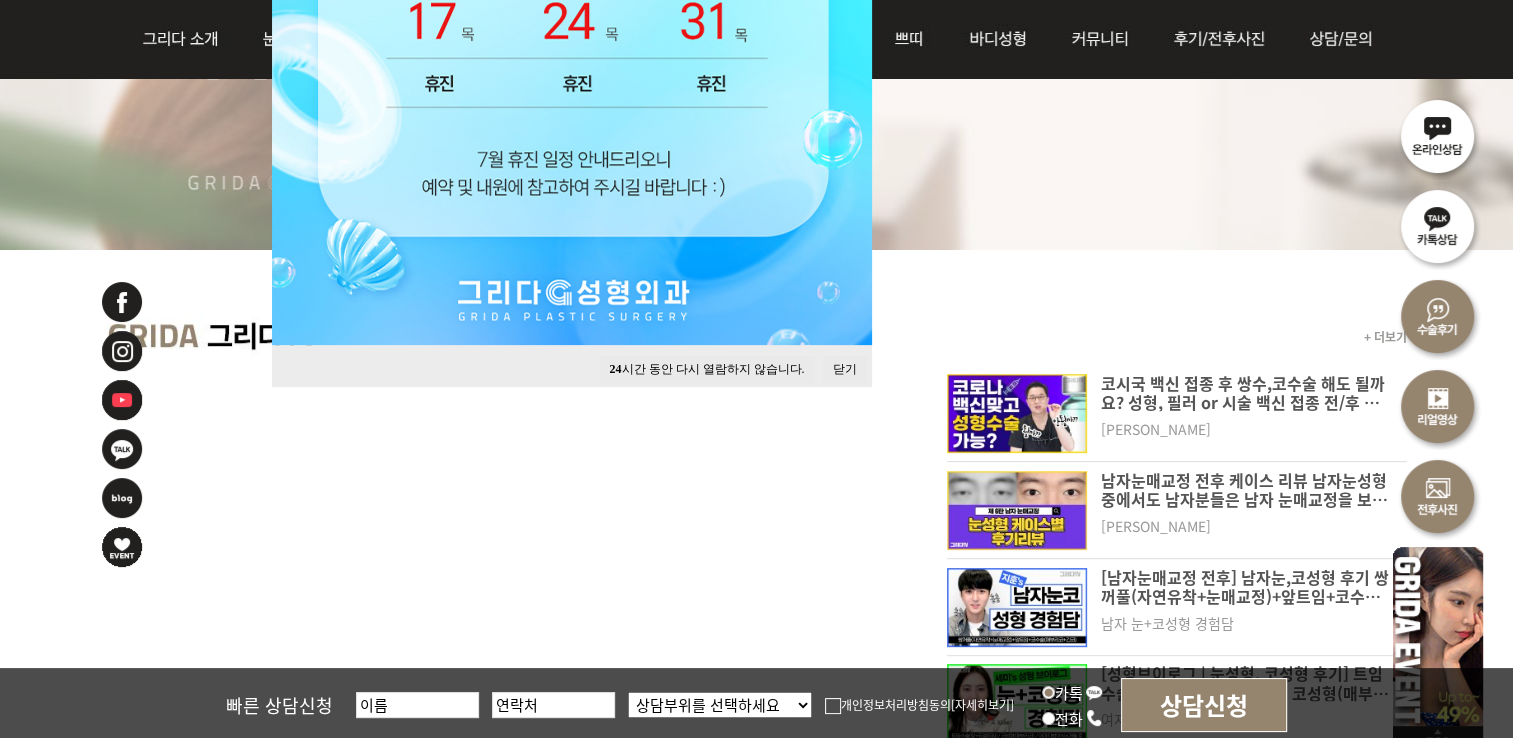 click on "24 시간 동안 다시 열람하지 않습니다." at bounding box center [707, 369] 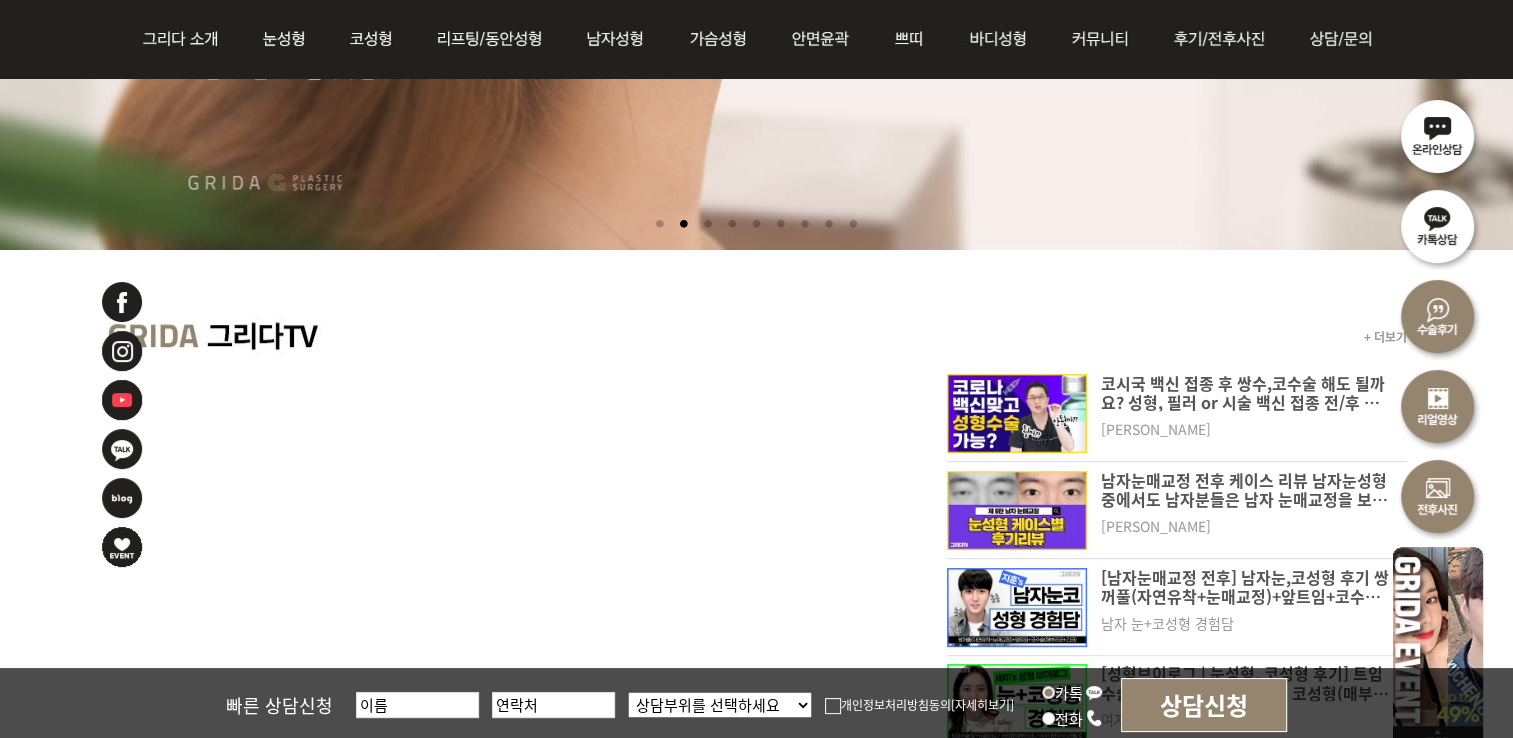 click at bounding box center (1438, 315) 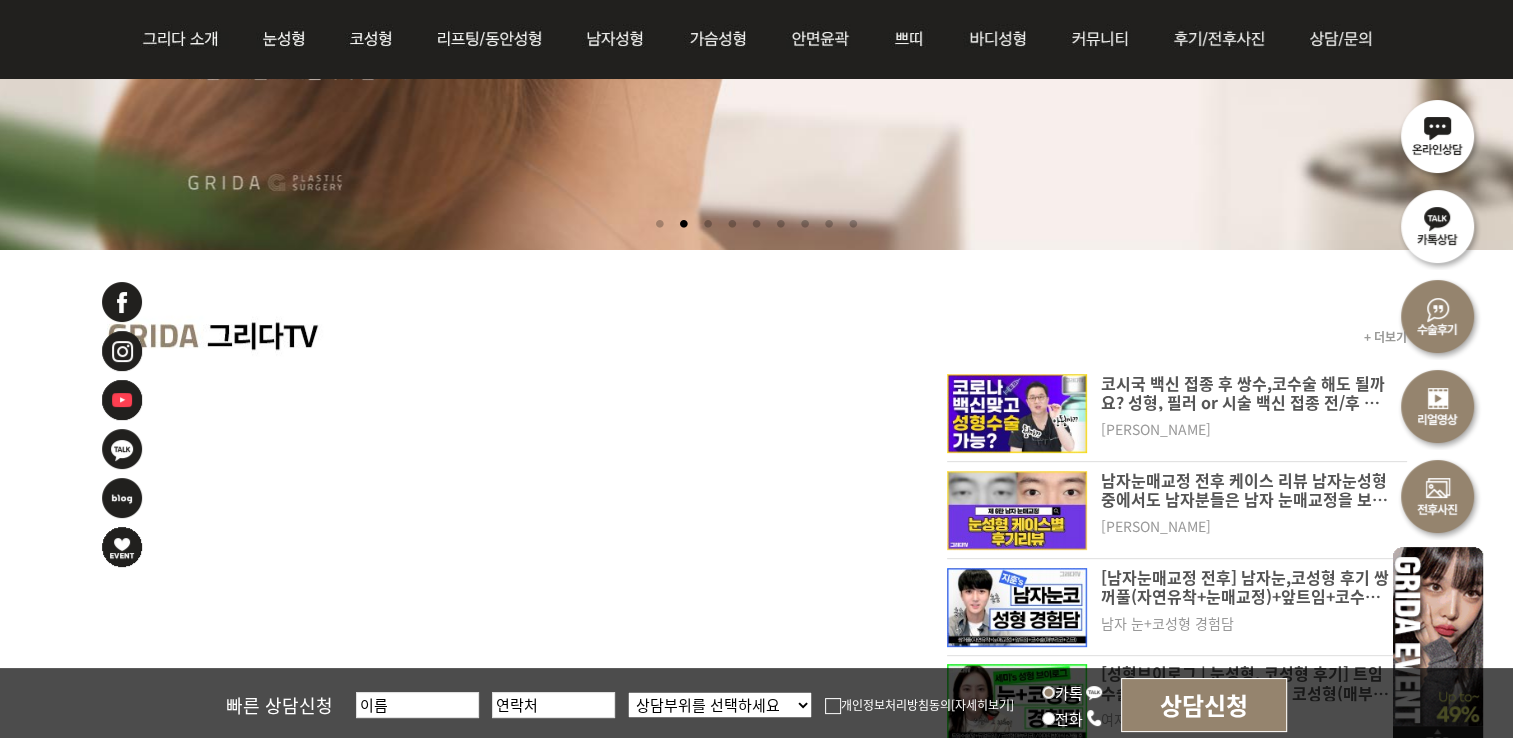 click at bounding box center [1438, 315] 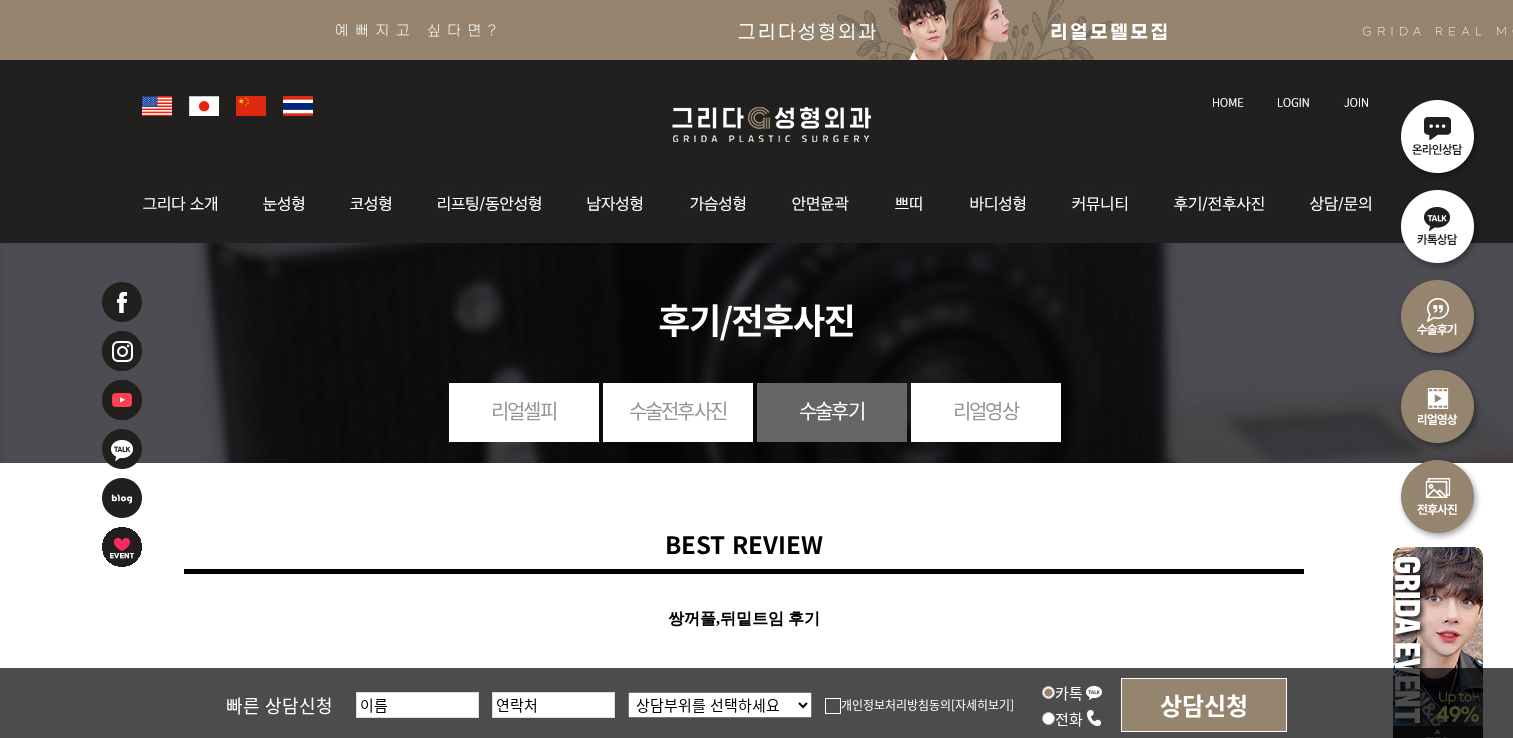 scroll, scrollTop: 0, scrollLeft: 0, axis: both 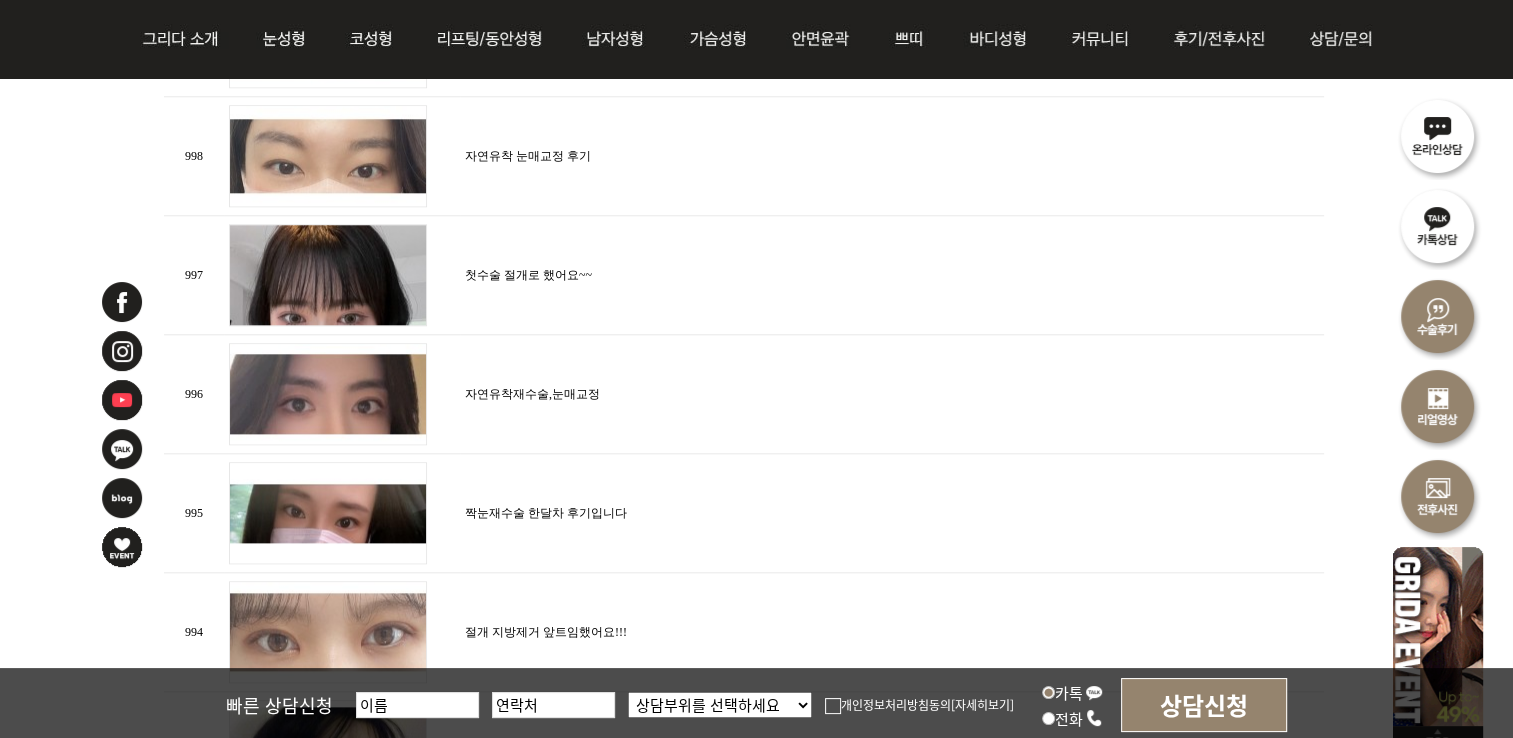 click at bounding box center [1438, 495] 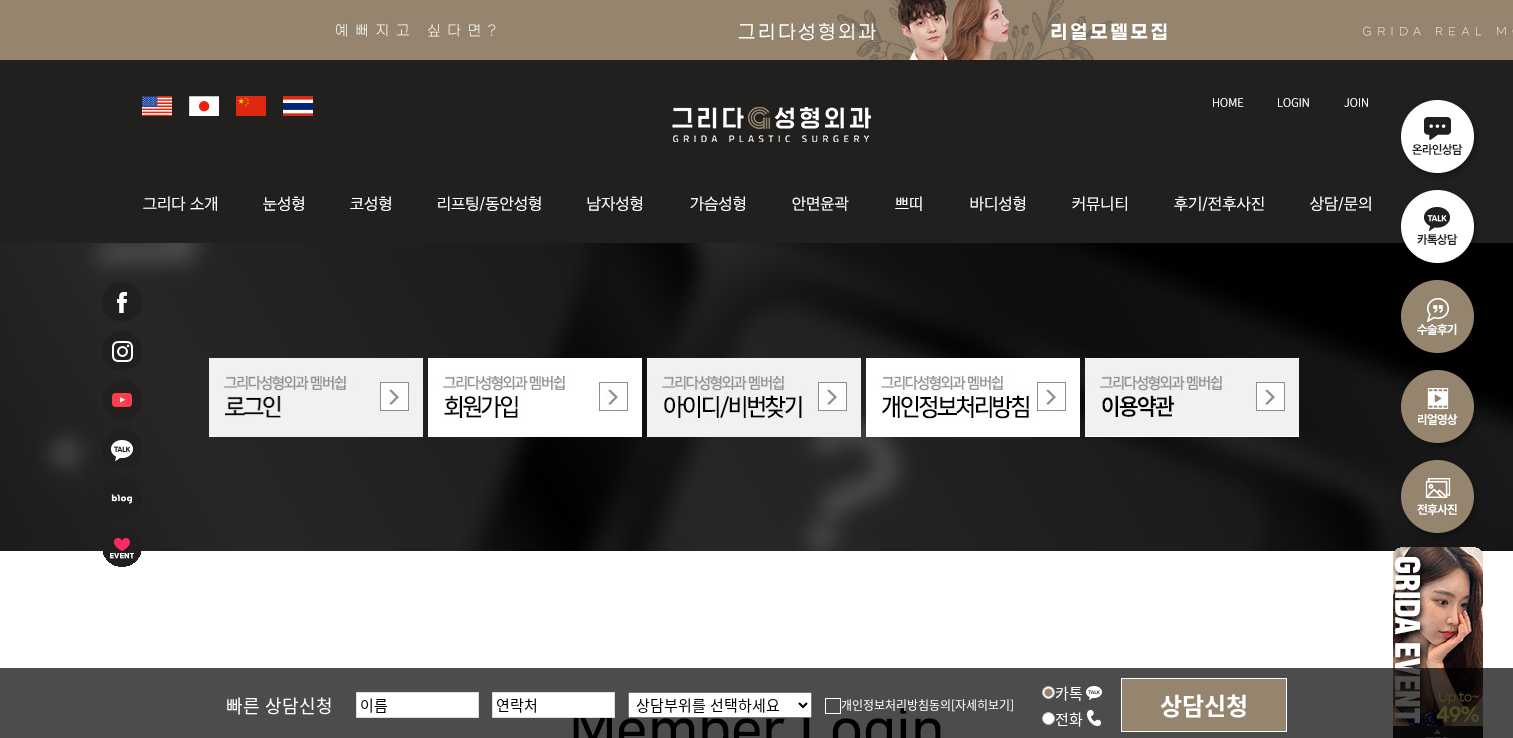 scroll, scrollTop: 0, scrollLeft: 0, axis: both 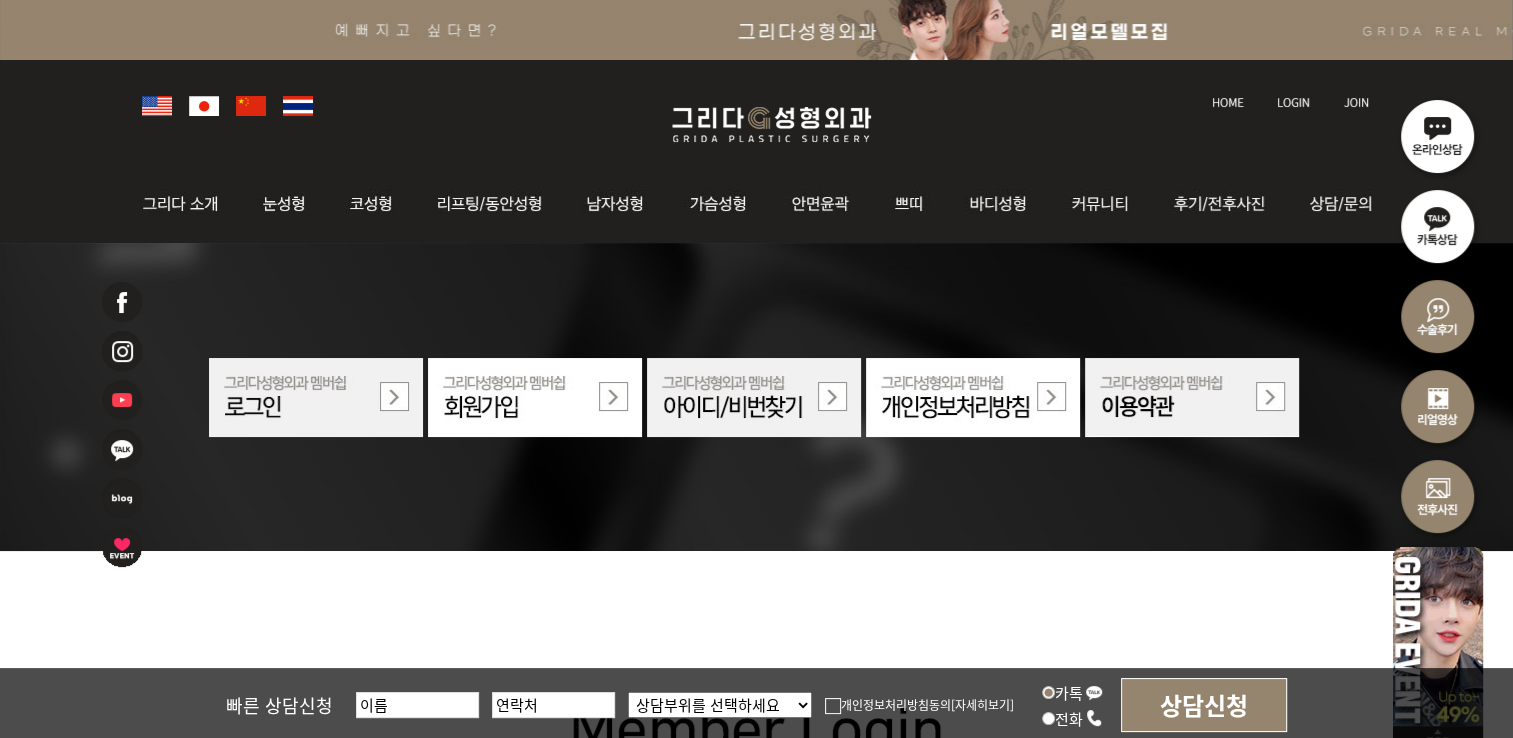 click at bounding box center [1438, 315] 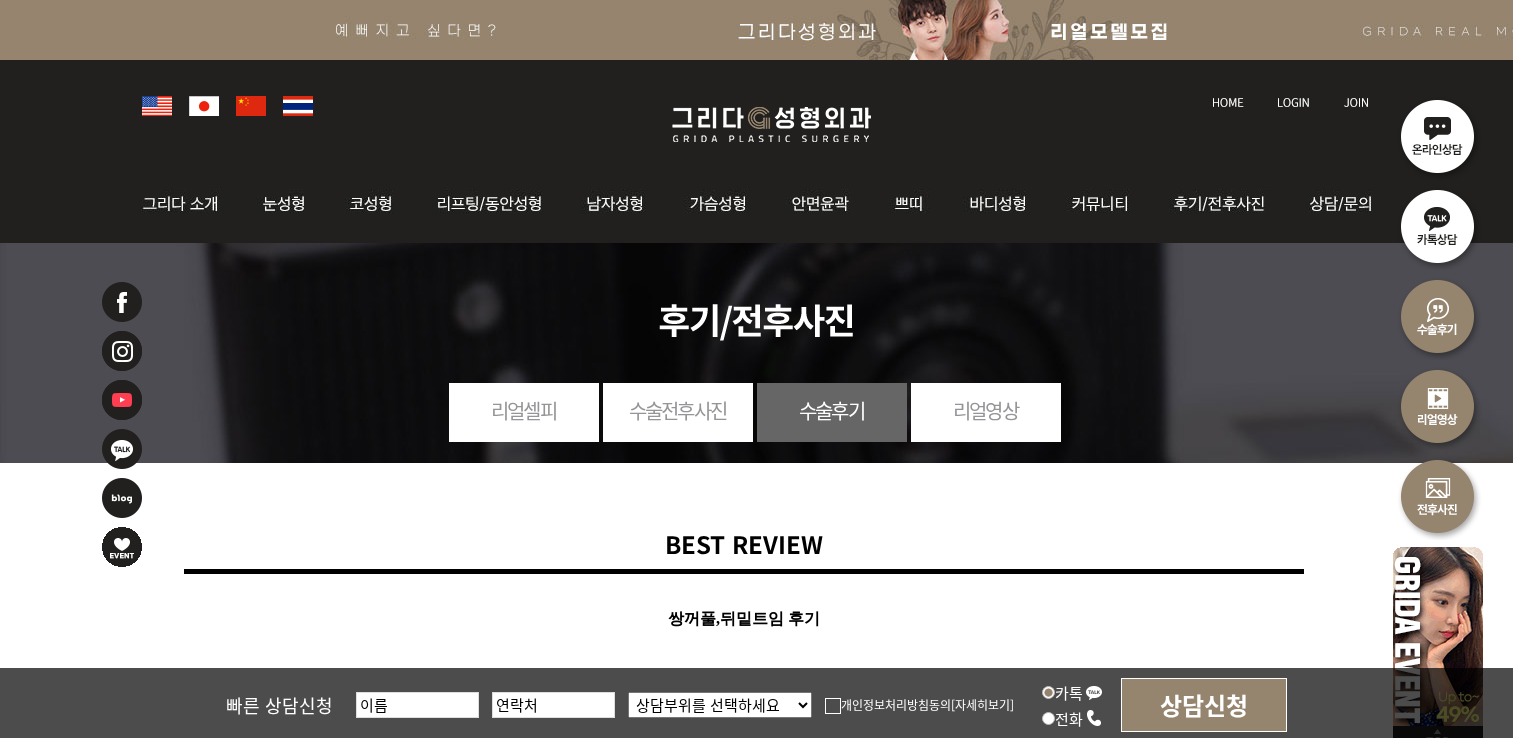 scroll, scrollTop: 0, scrollLeft: 0, axis: both 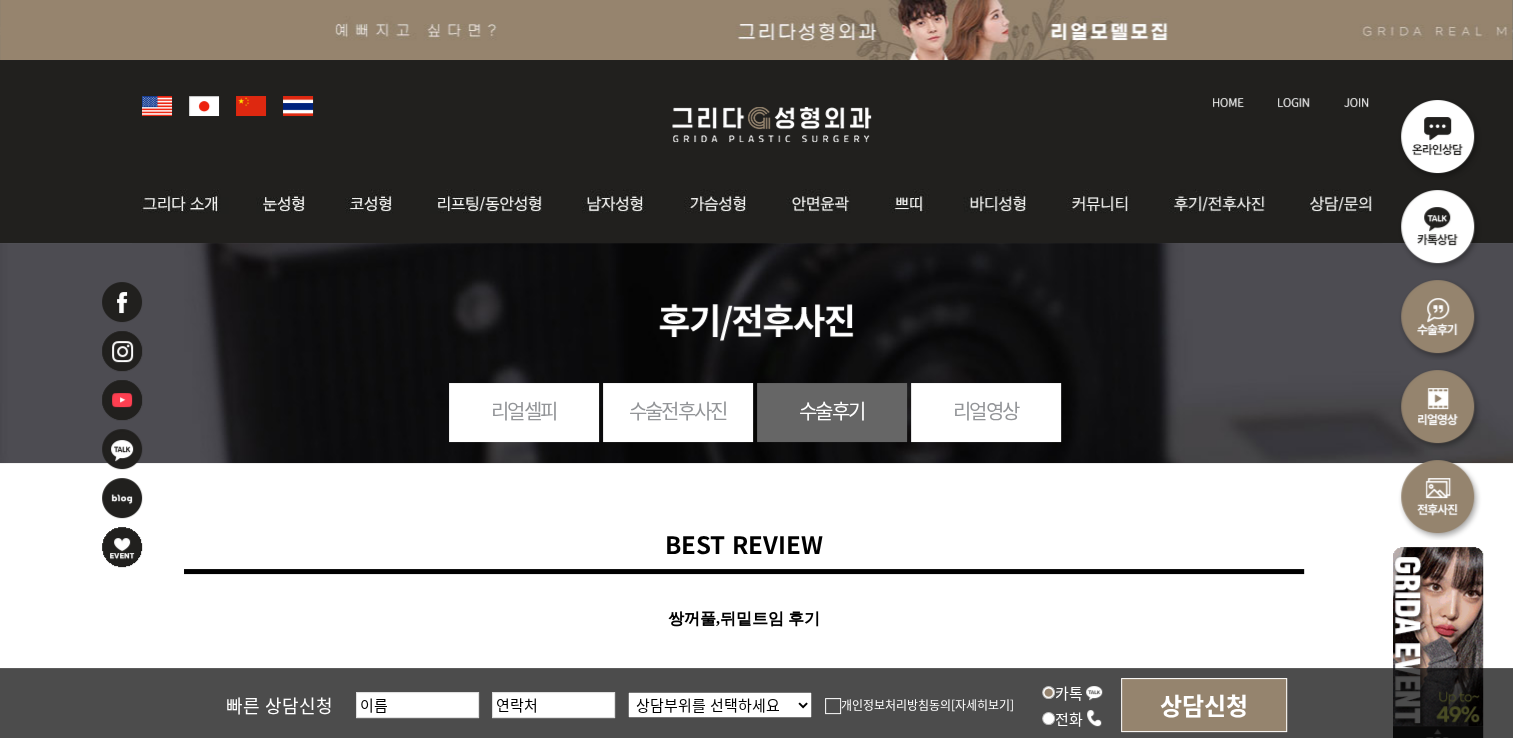 click at bounding box center [1438, 315] 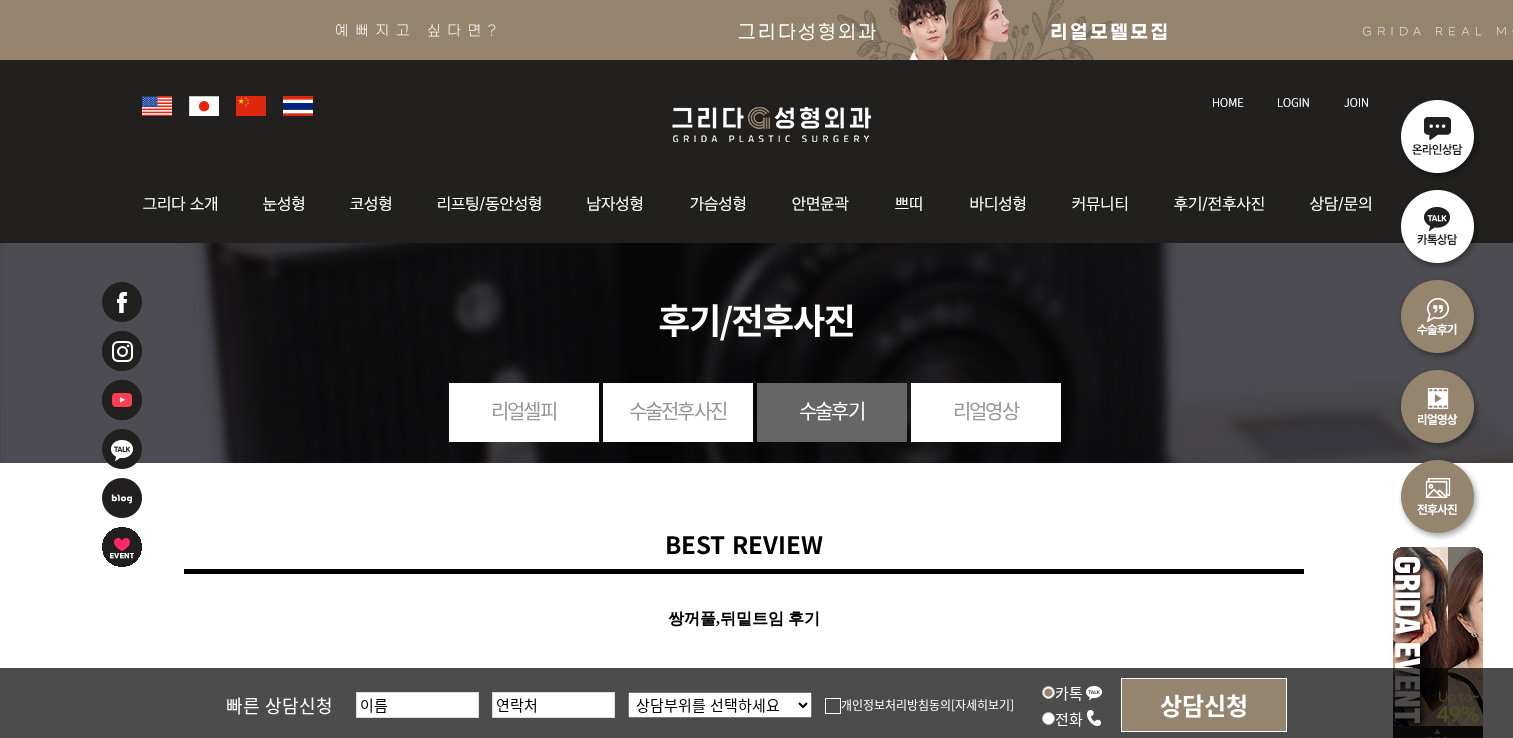 scroll, scrollTop: 0, scrollLeft: 0, axis: both 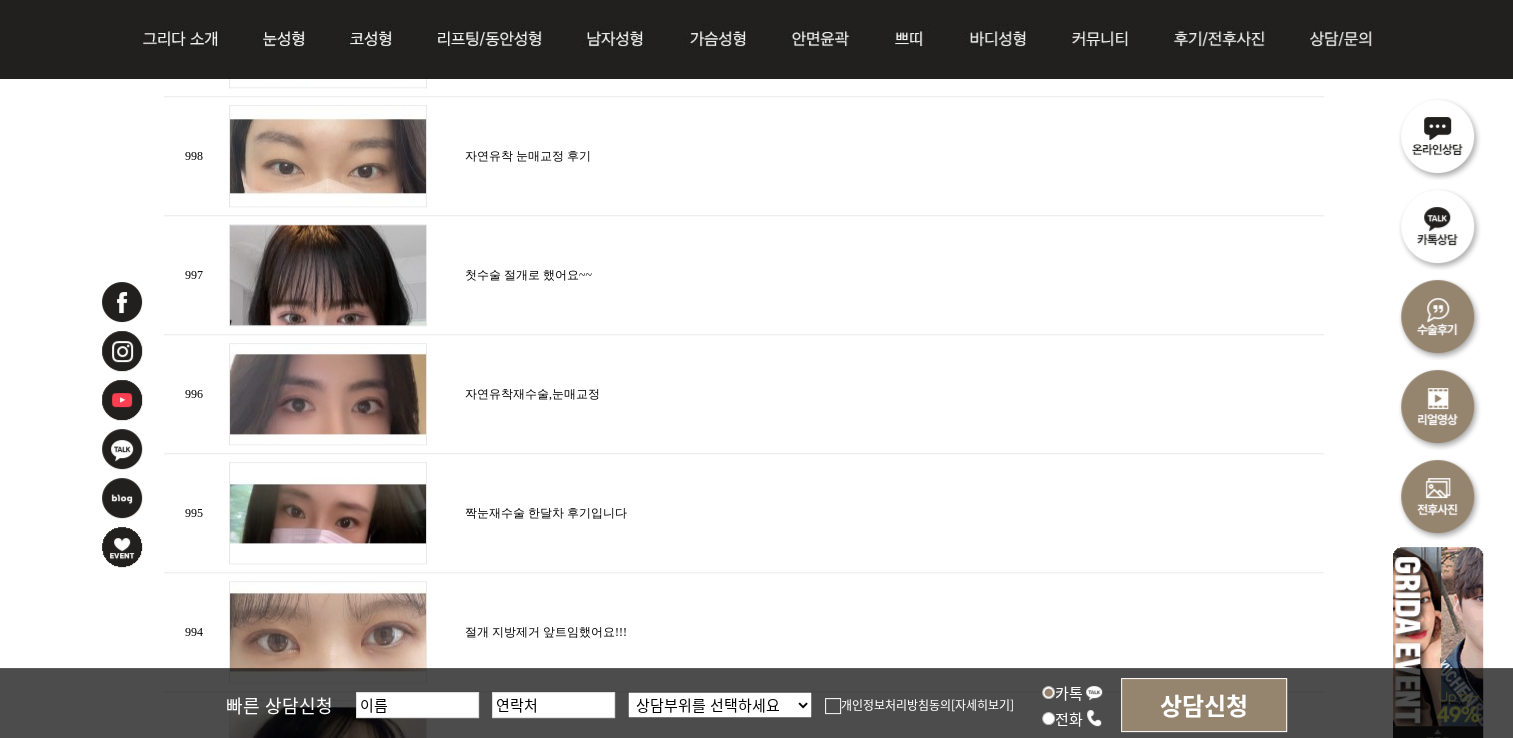 click at bounding box center (328, 394) 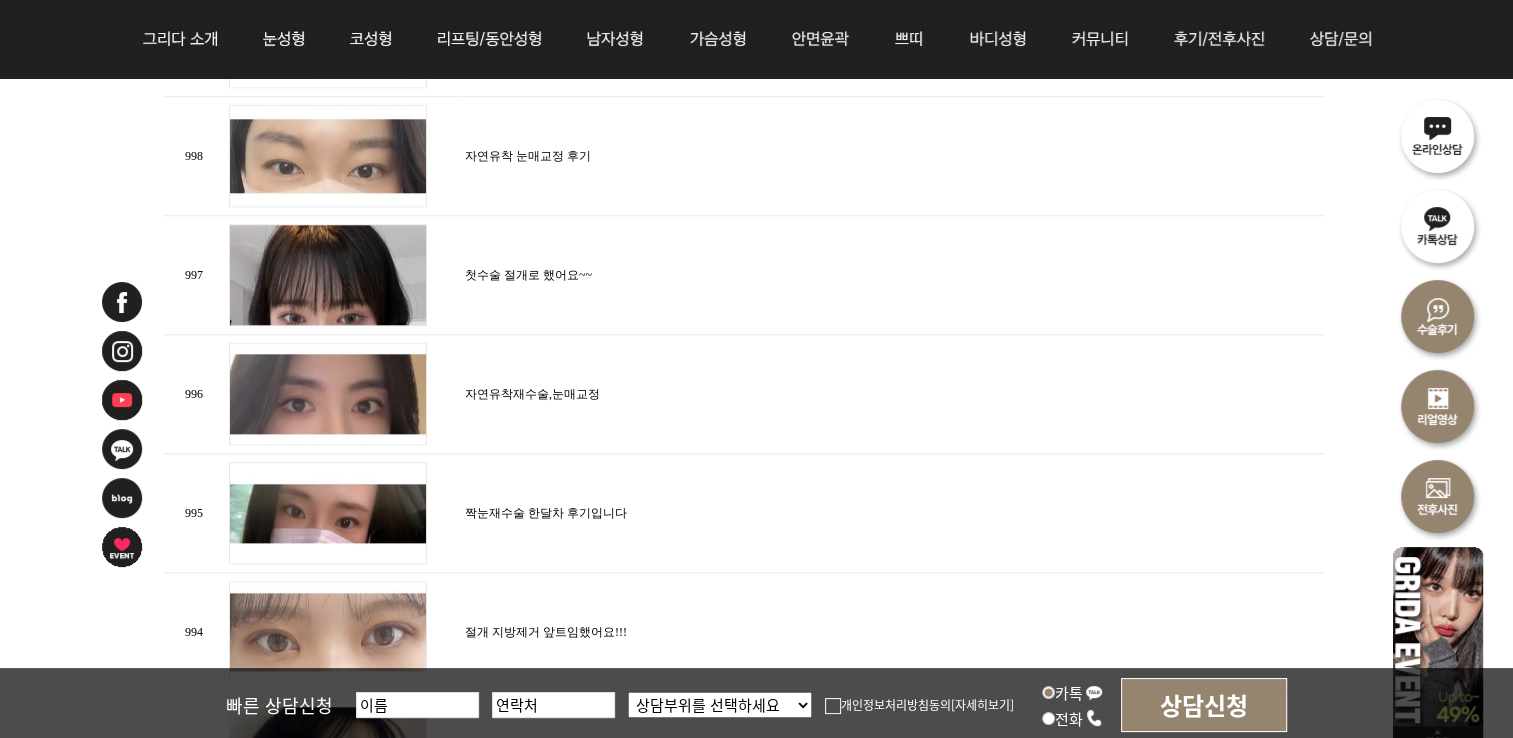 click at bounding box center [328, 394] 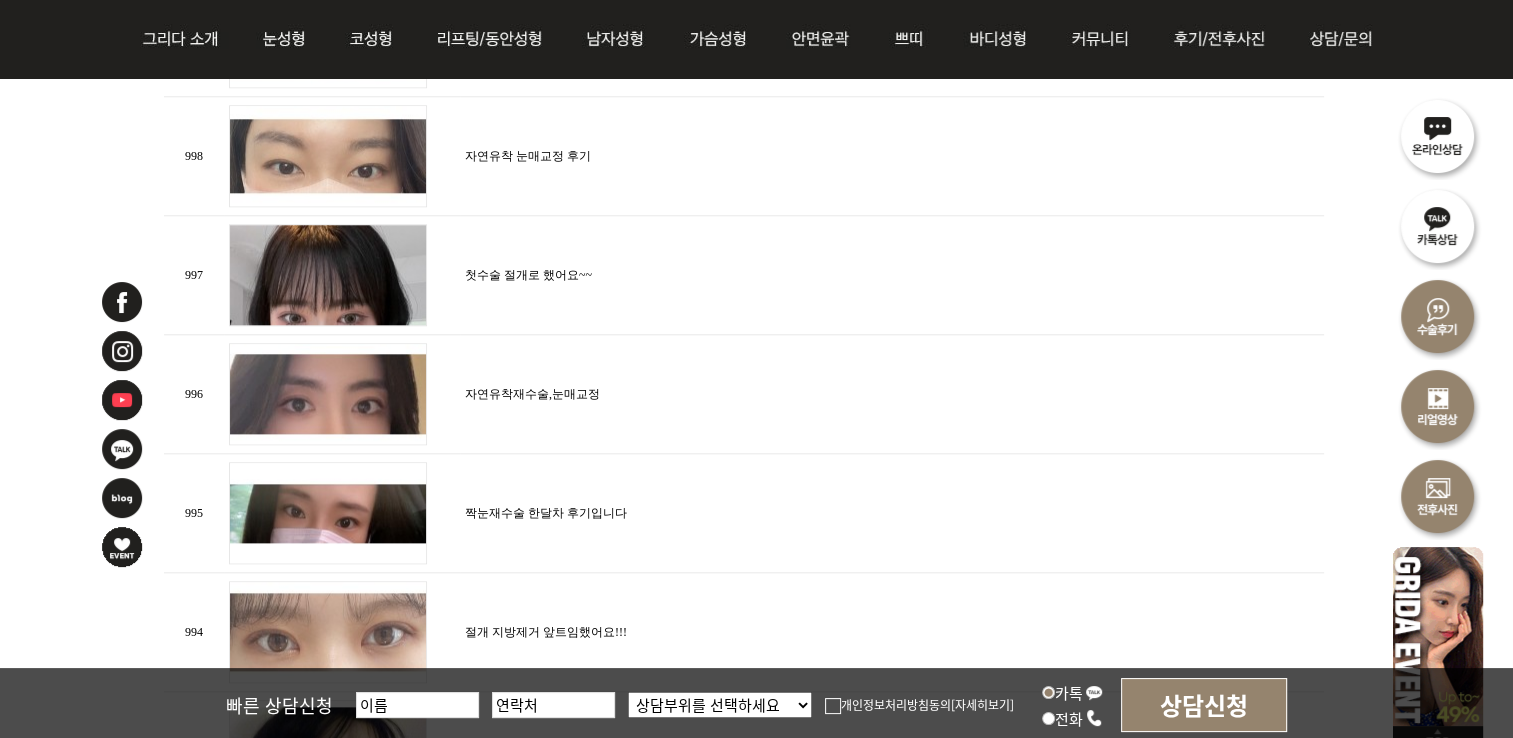 click at bounding box center [328, 394] 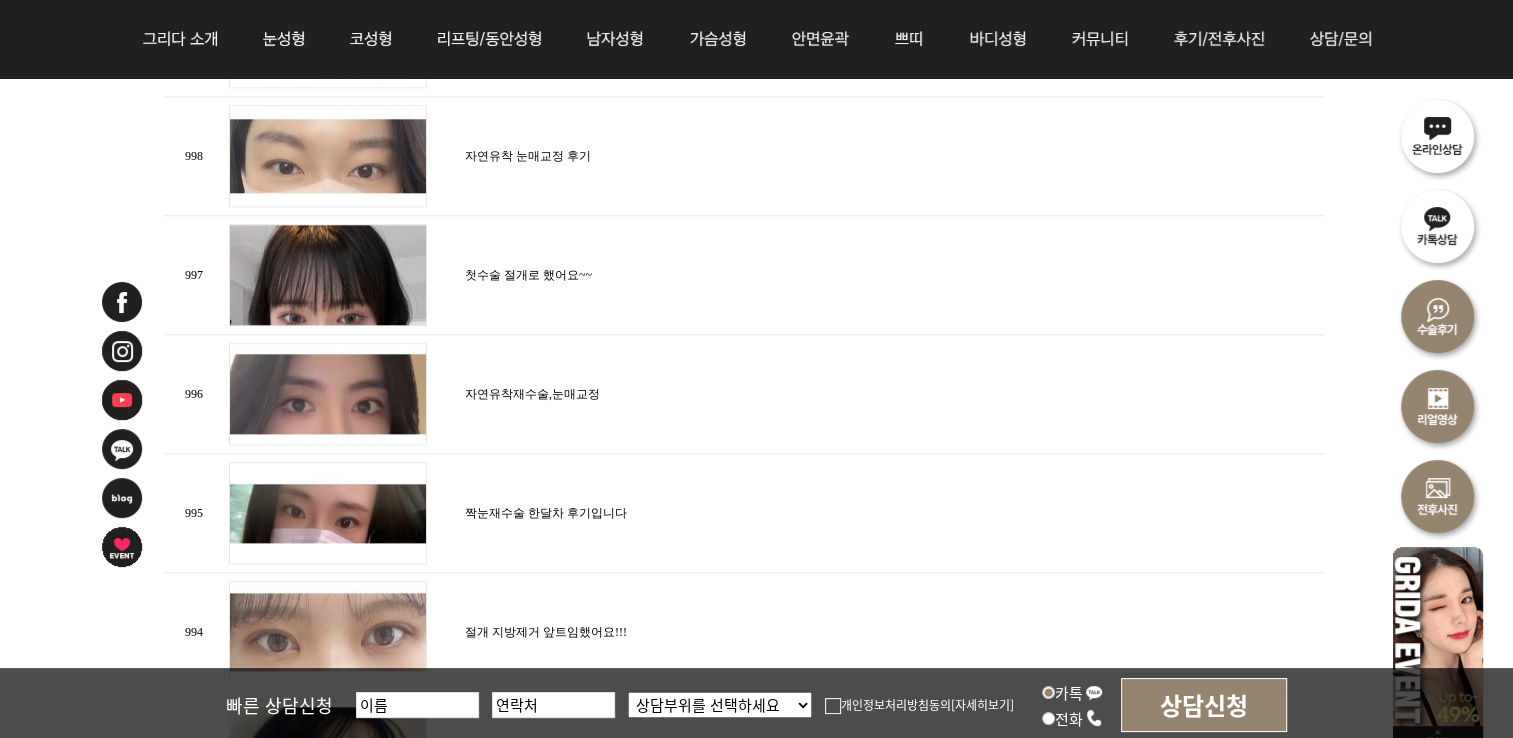 click at bounding box center [328, 394] 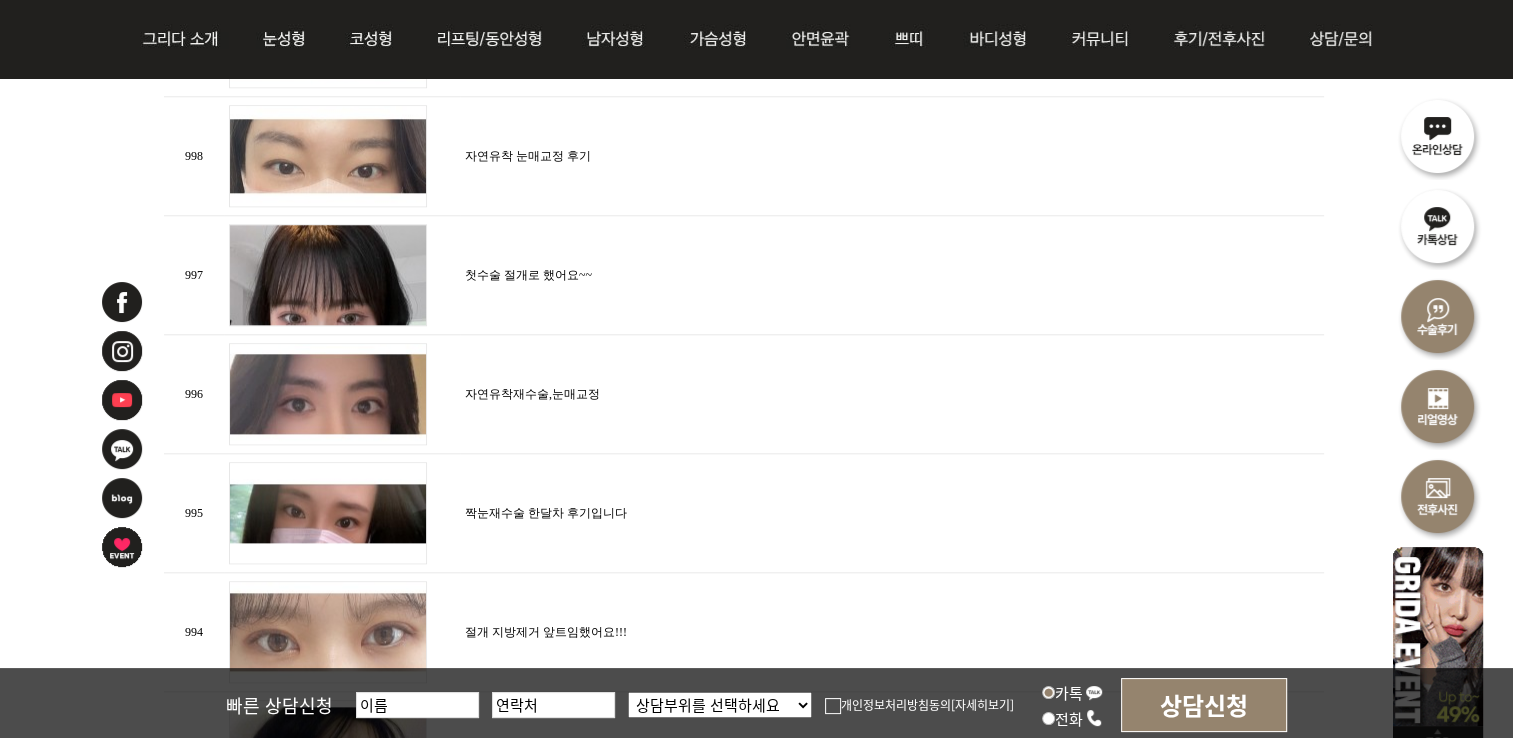 click at bounding box center (328, 394) 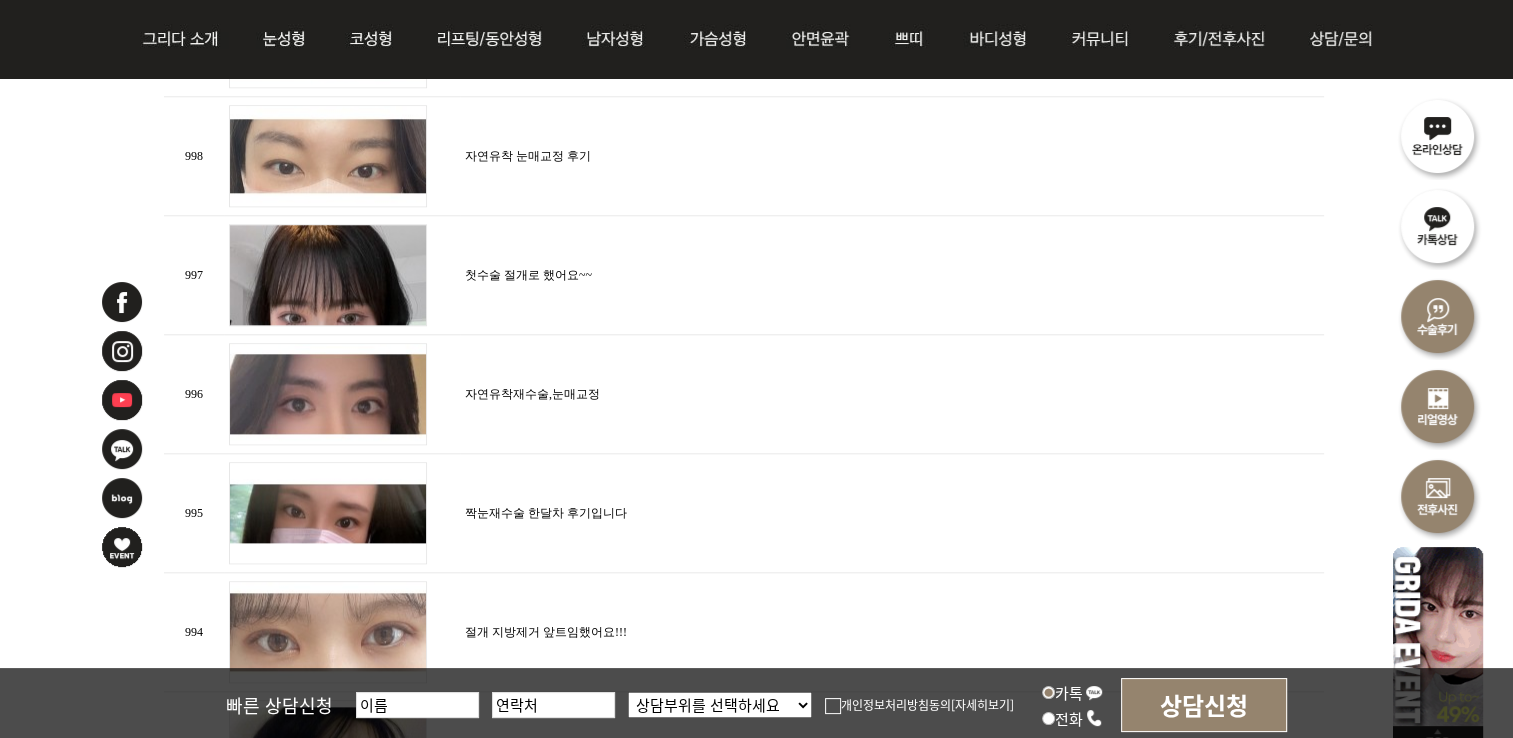 click at bounding box center (328, 394) 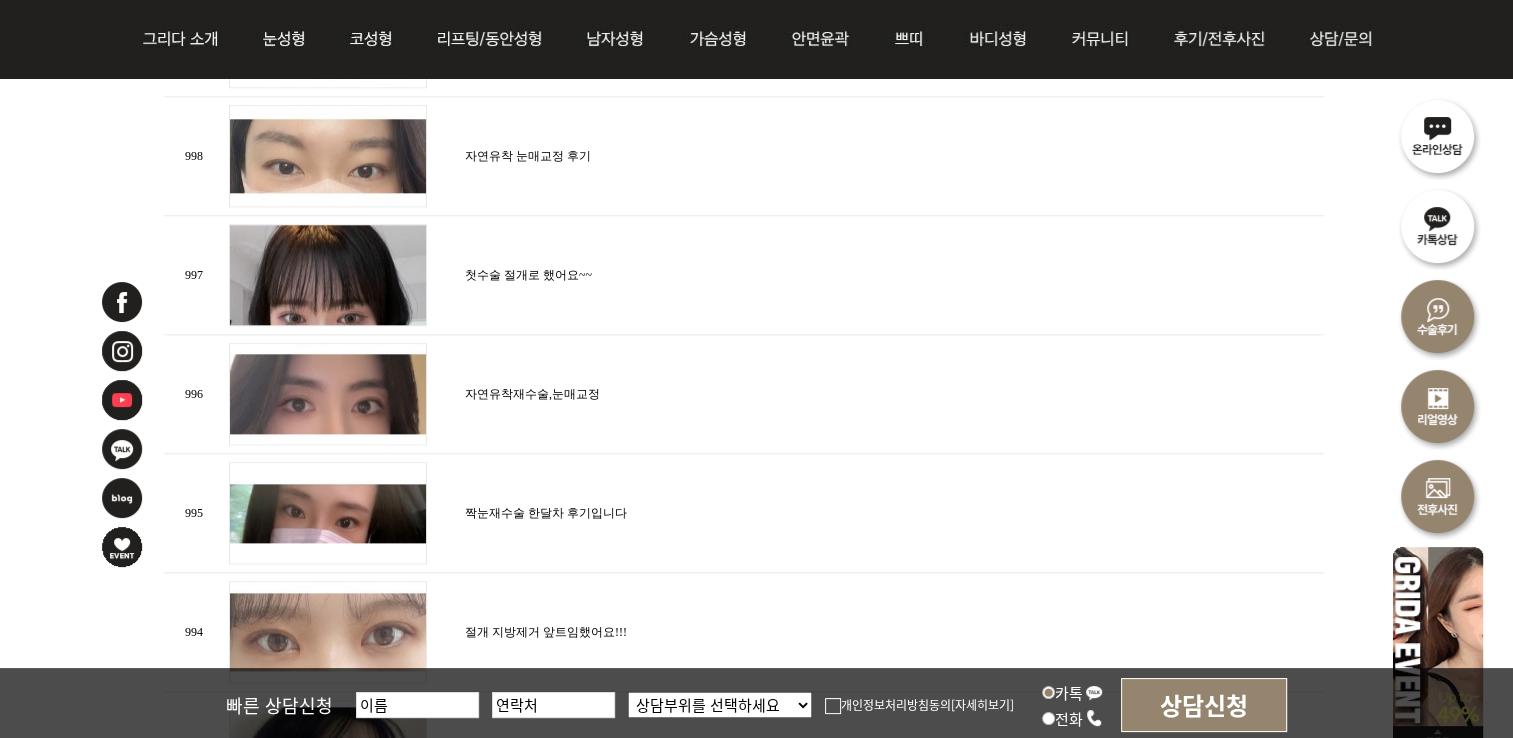 click at bounding box center (328, 394) 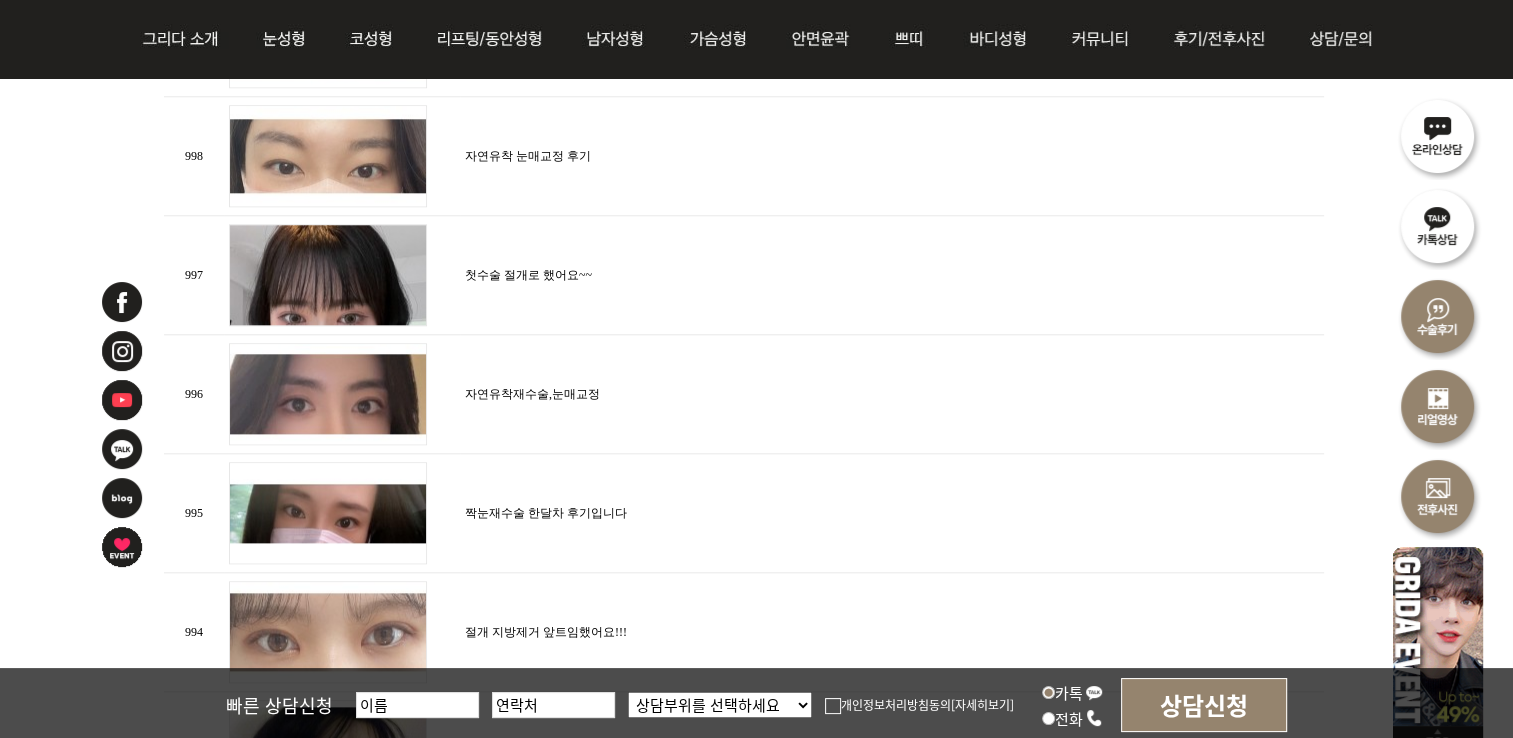 click at bounding box center (328, 394) 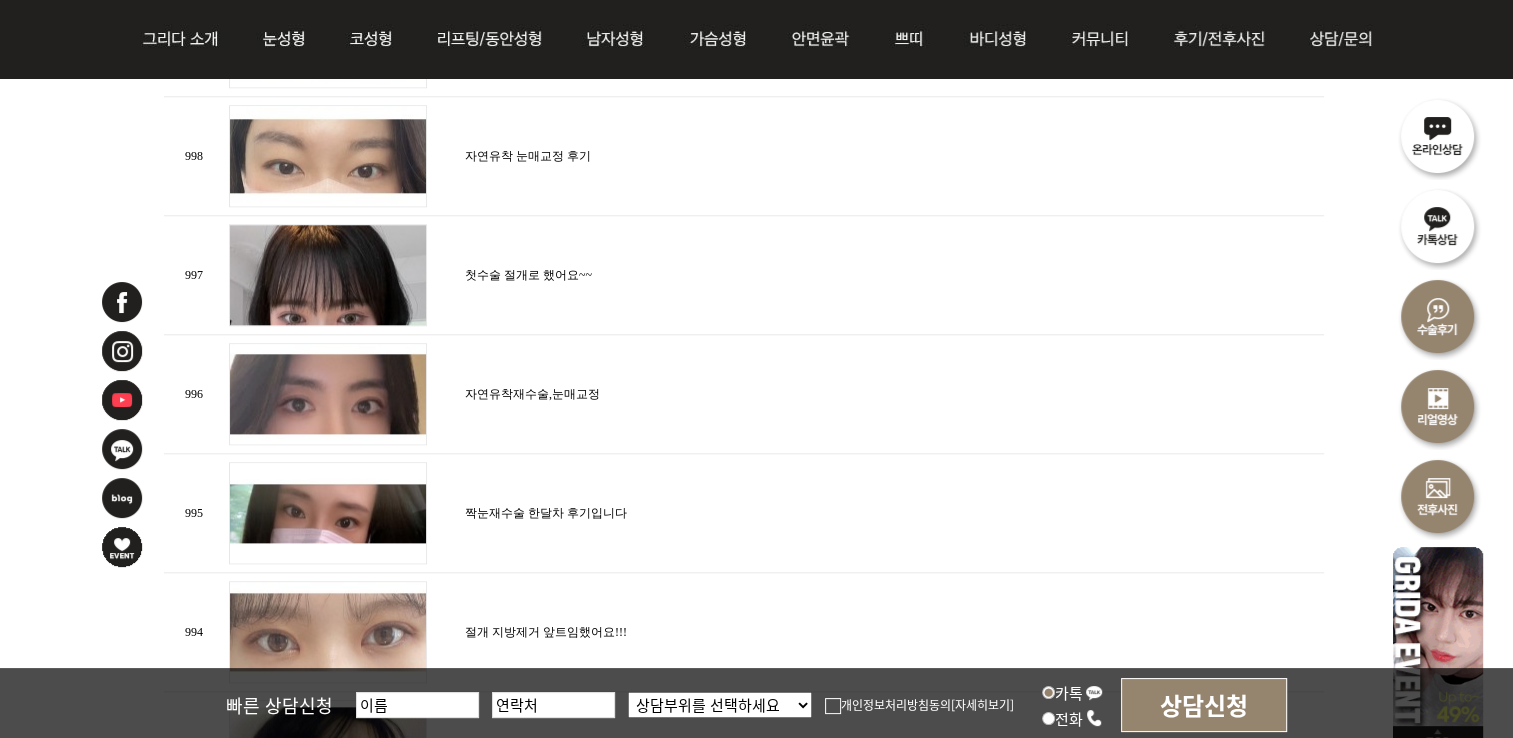 click at bounding box center [328, 394] 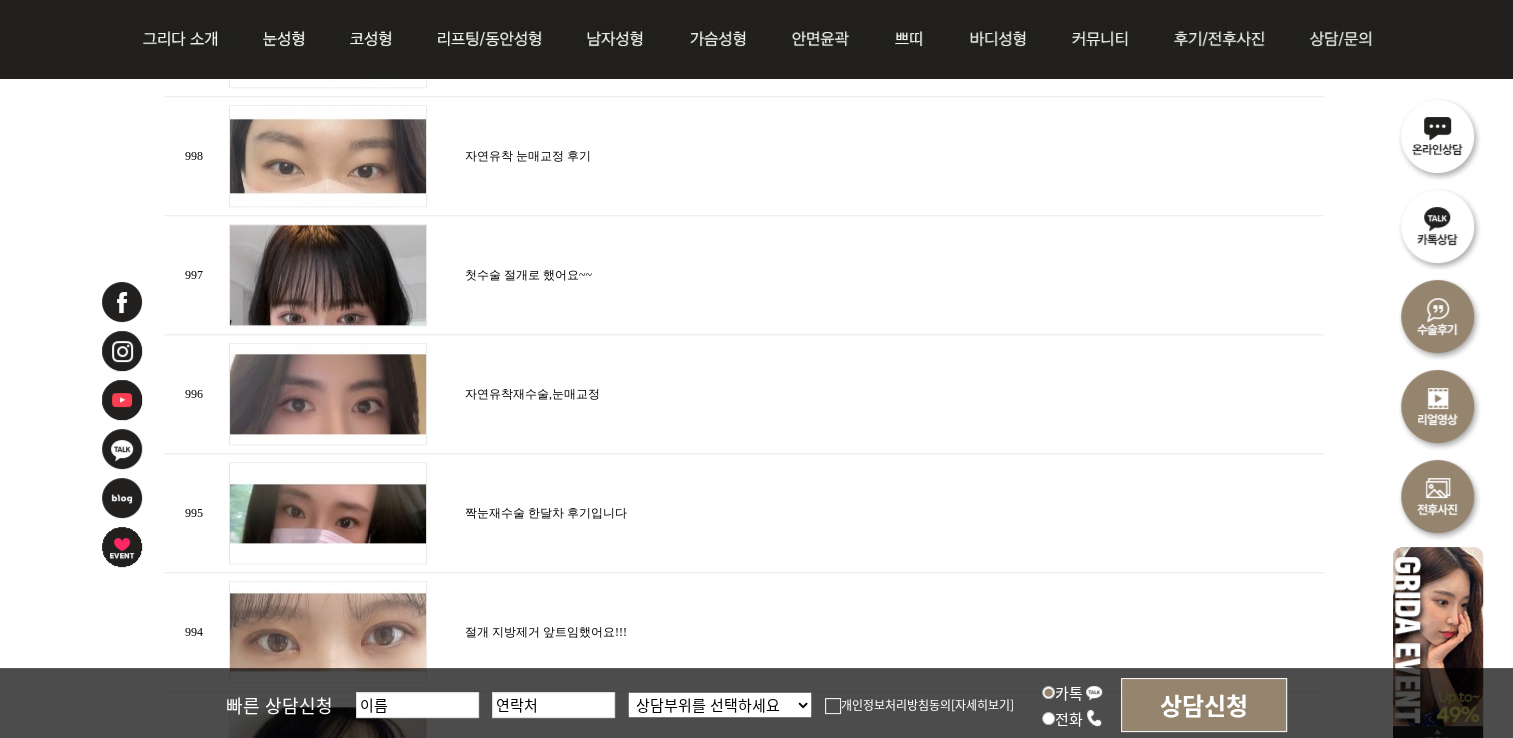drag, startPoint x: 375, startPoint y: 387, endPoint x: 518, endPoint y: 382, distance: 143.08739 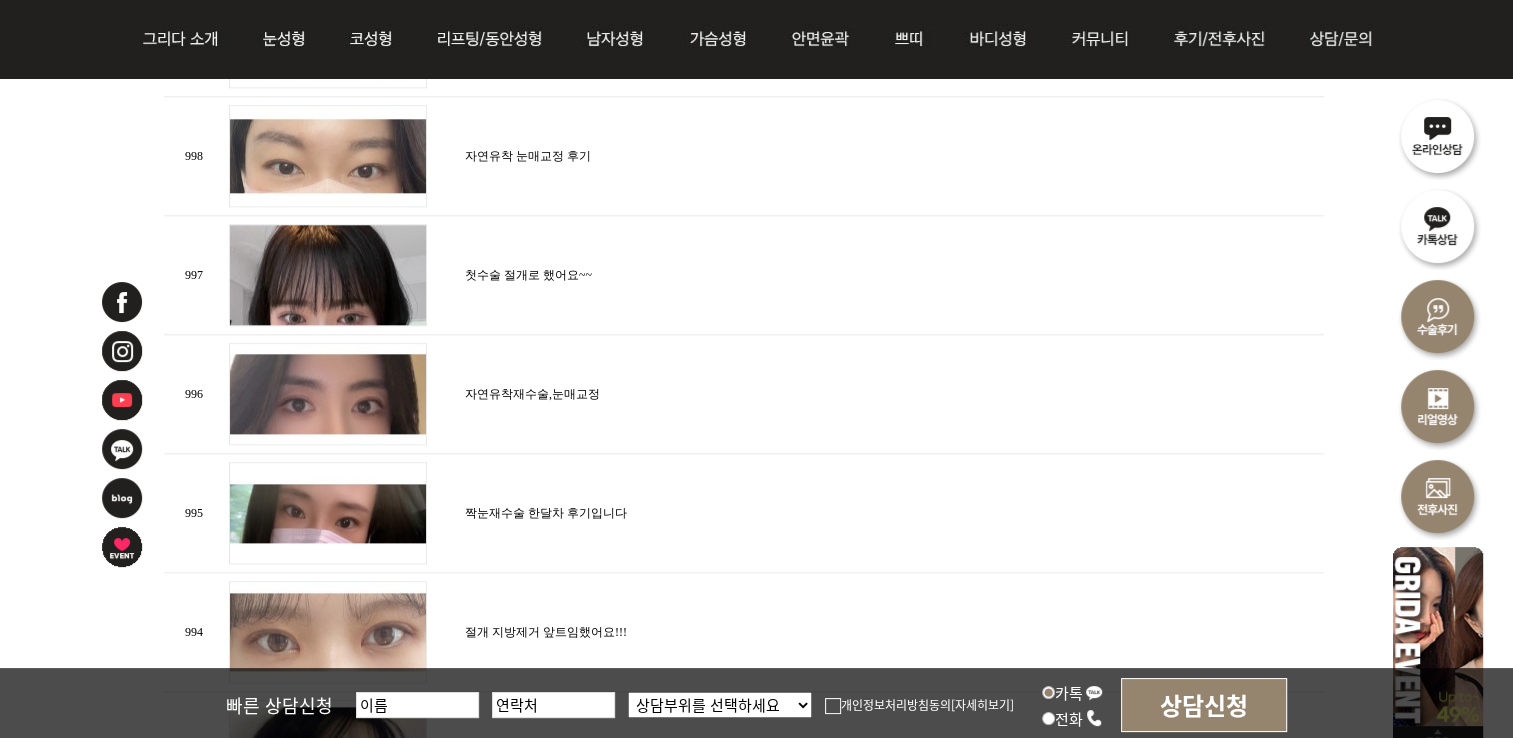 click on "996
자연유착재수술,눈매교정" at bounding box center [744, 394] 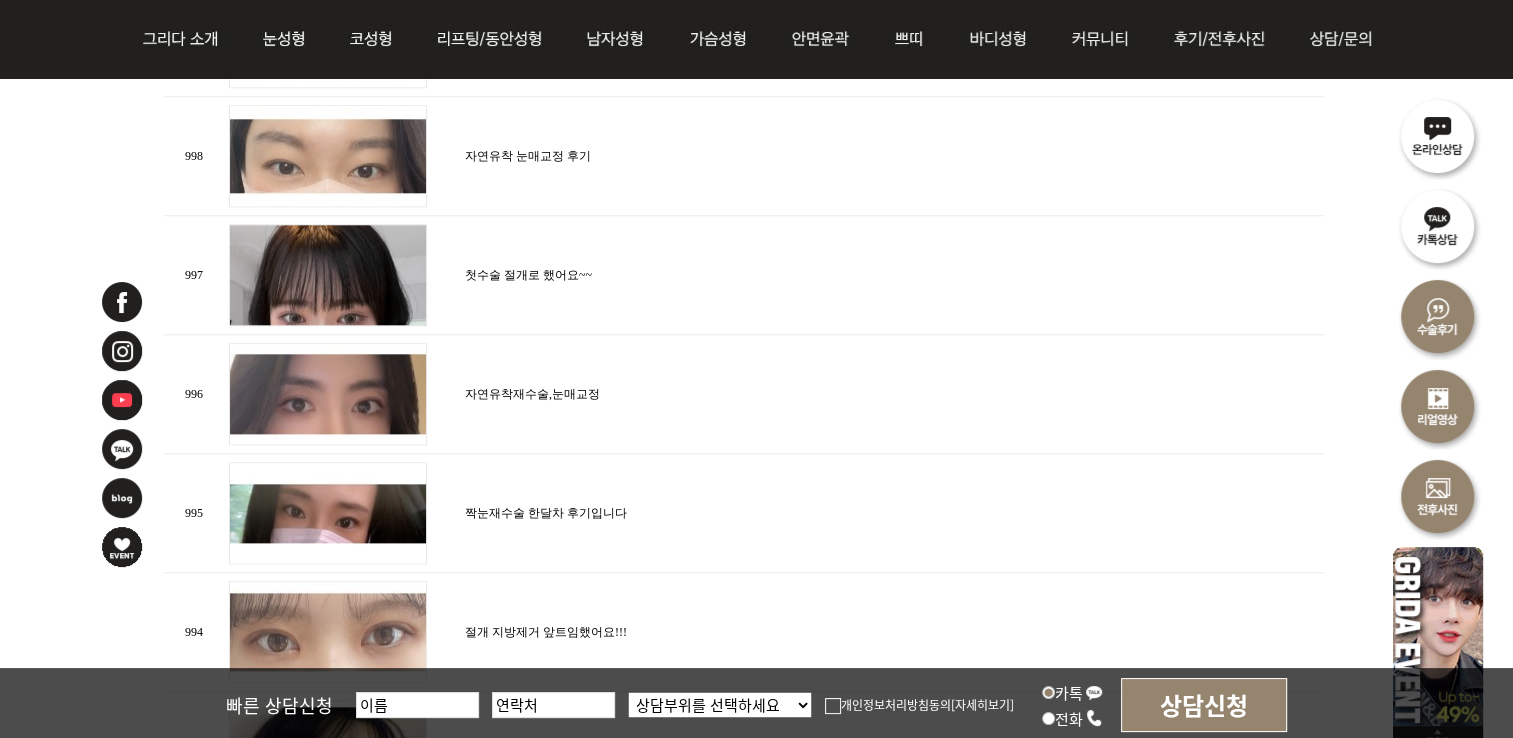 click on "자연유착재수술,눈매교정" at bounding box center [532, 394] 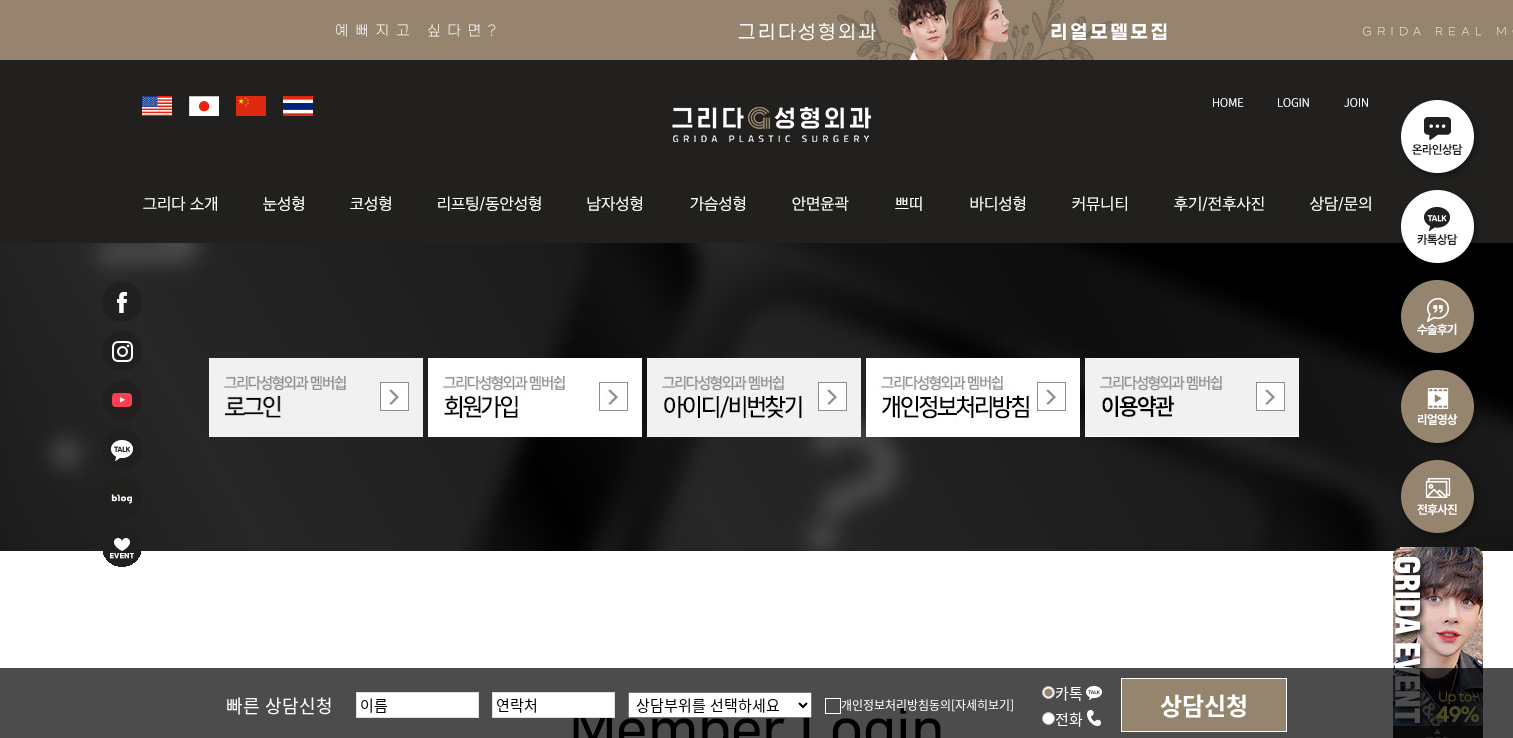 scroll, scrollTop: 0, scrollLeft: 0, axis: both 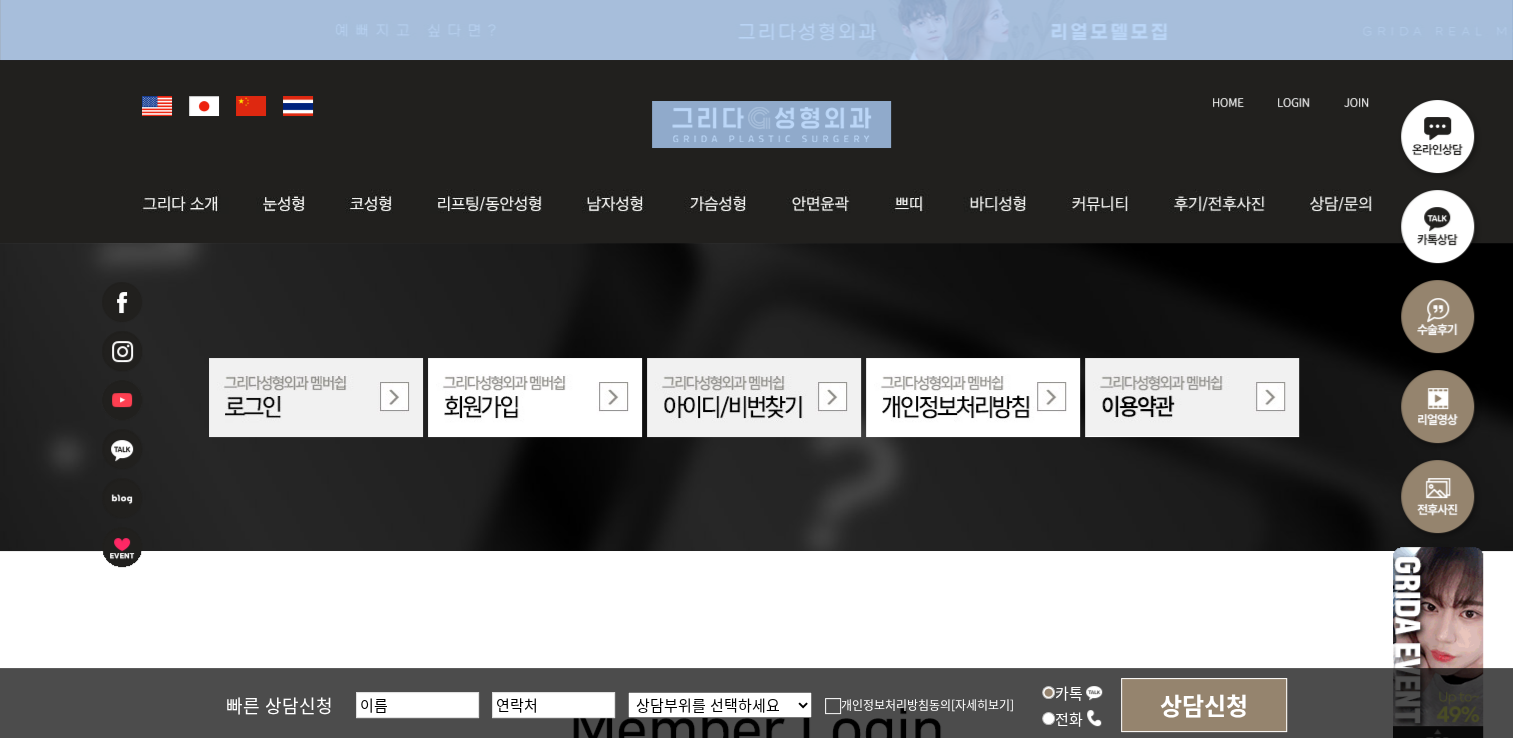 click on "l 그리다소개
l 의료진소개
l 핵심경쟁력
l 병원 둘러보기
l 진료시간
l 찾아오시는길
l 자연유착
l 쌍꺼풀
l 눈매교정
l 트임술
l 앞트임복원
l 눈밑성형
l 중년눈성형
l 눈재수술
l 자가조직 코성형
l 낮은코
l 매부리코" at bounding box center (756, 1181) 